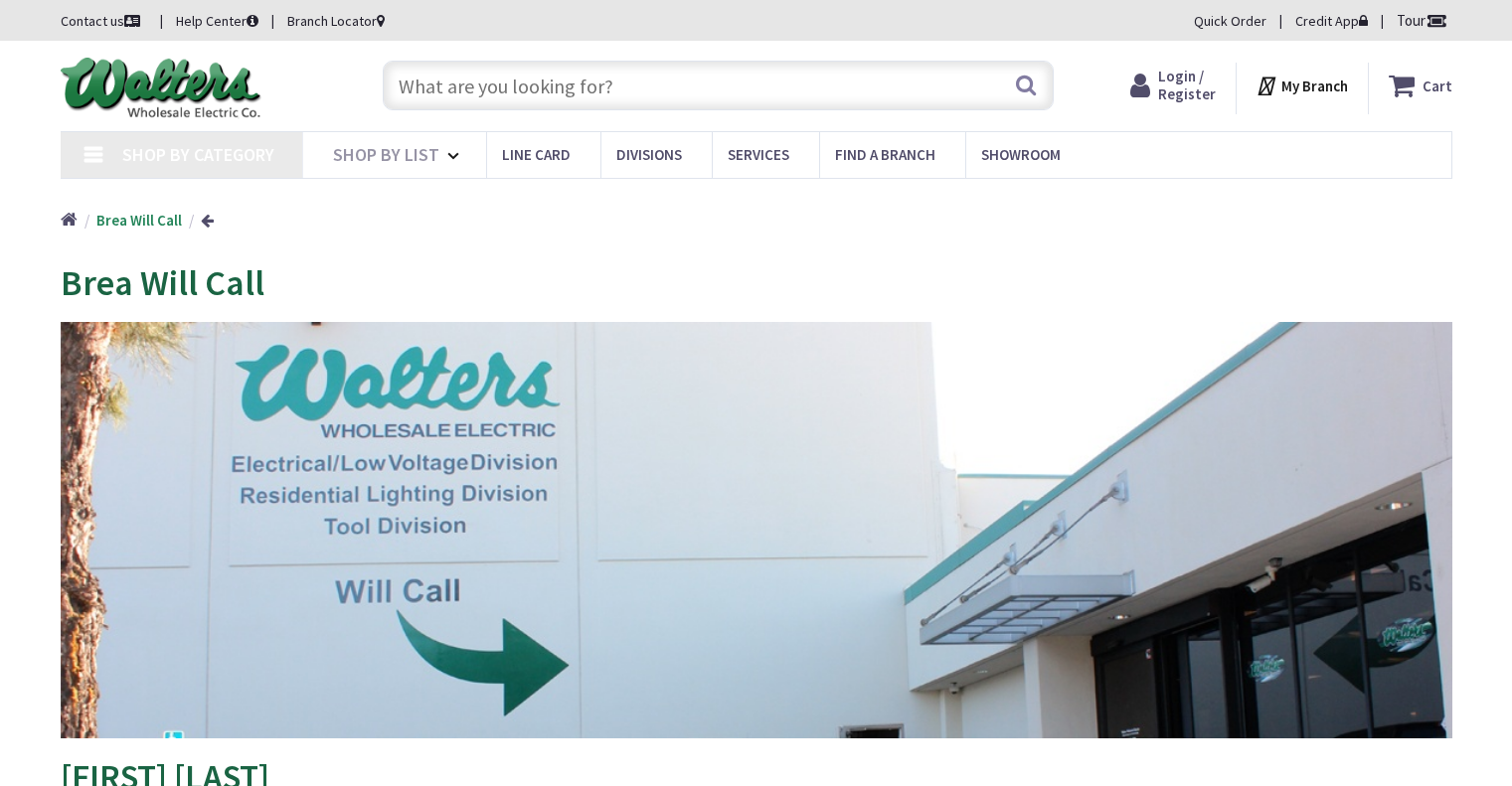 scroll, scrollTop: 0, scrollLeft: 0, axis: both 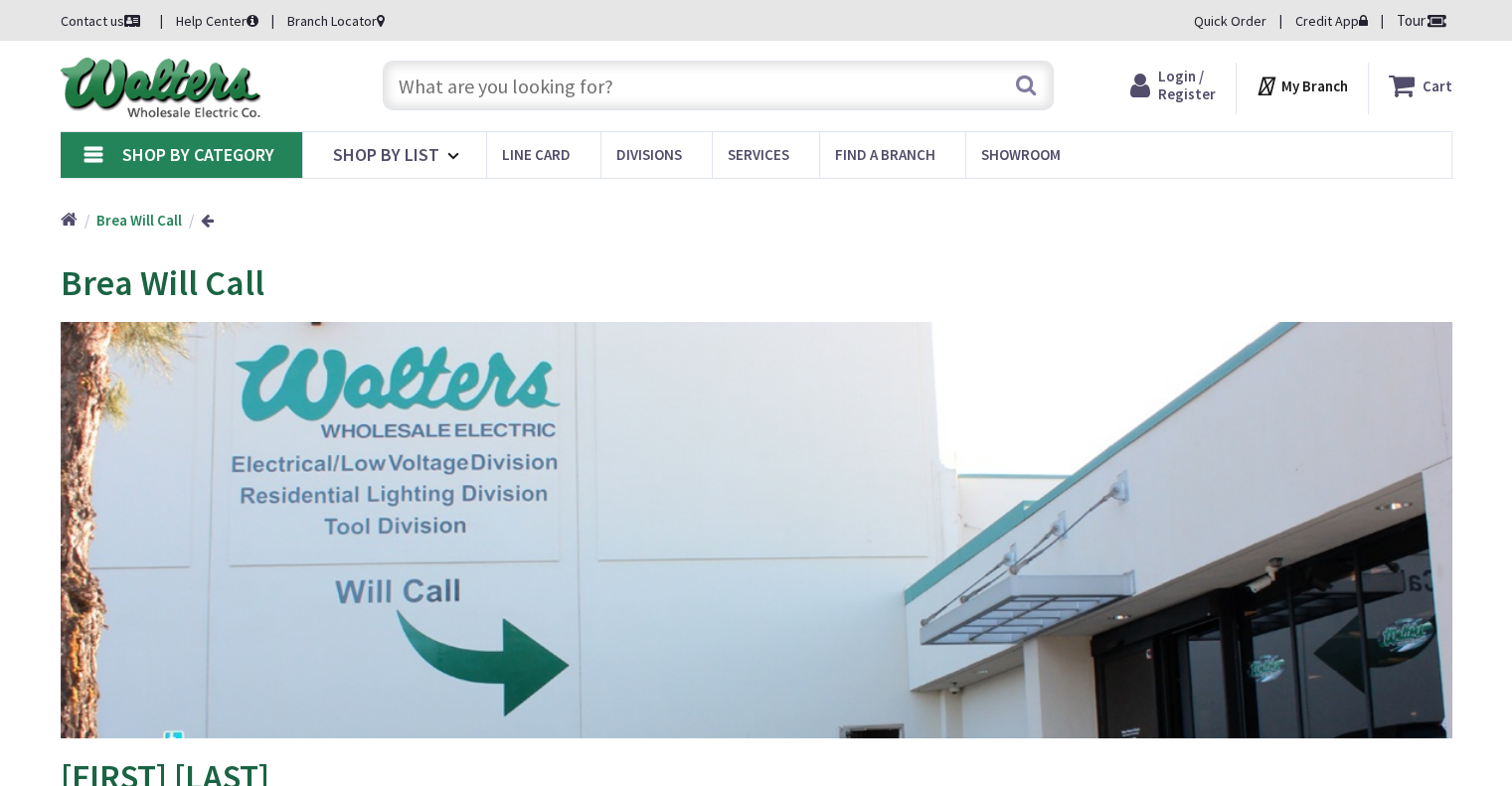 click at bounding box center [718, 85] 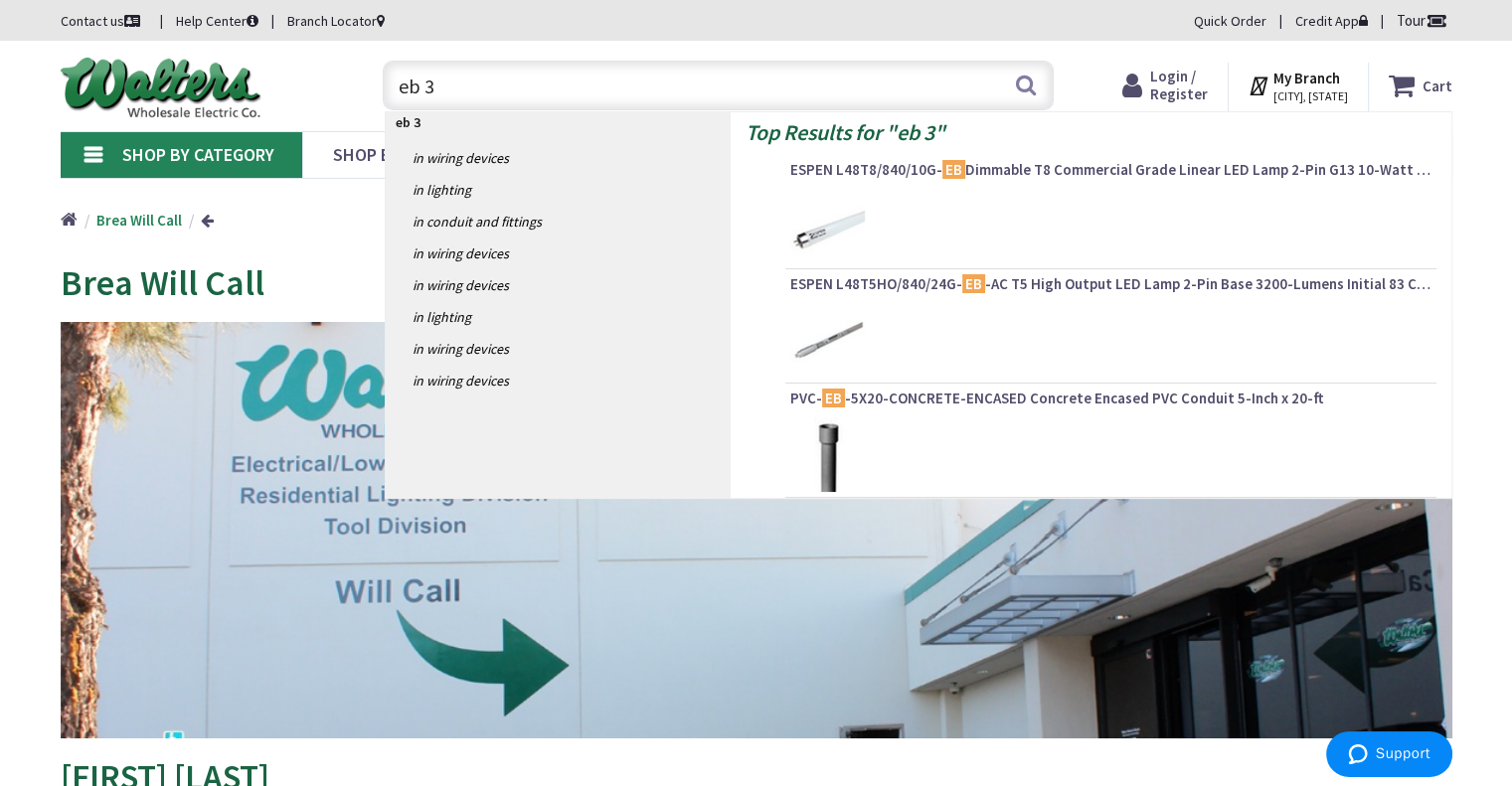 type on "eb 35" 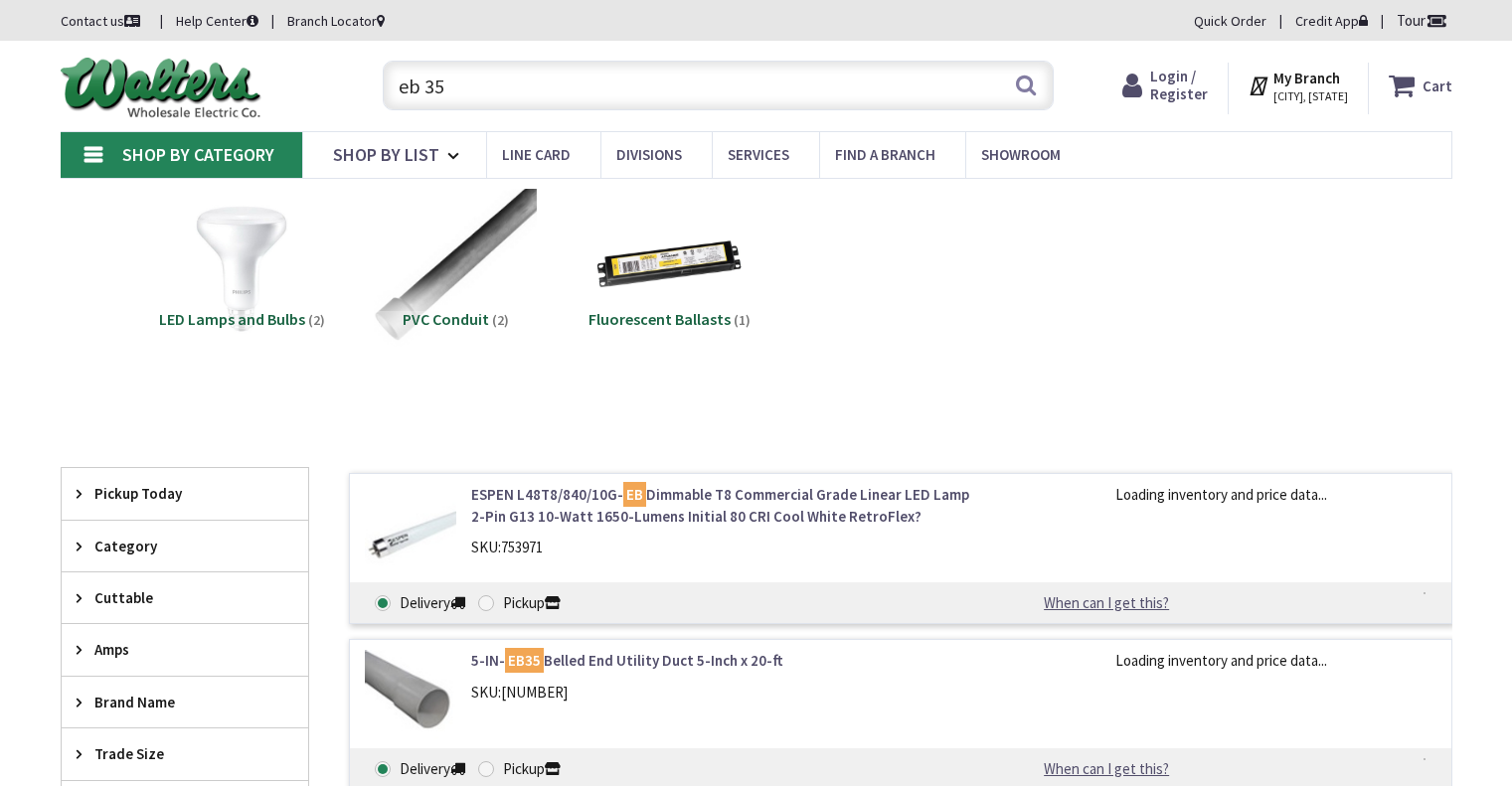 scroll, scrollTop: 0, scrollLeft: 0, axis: both 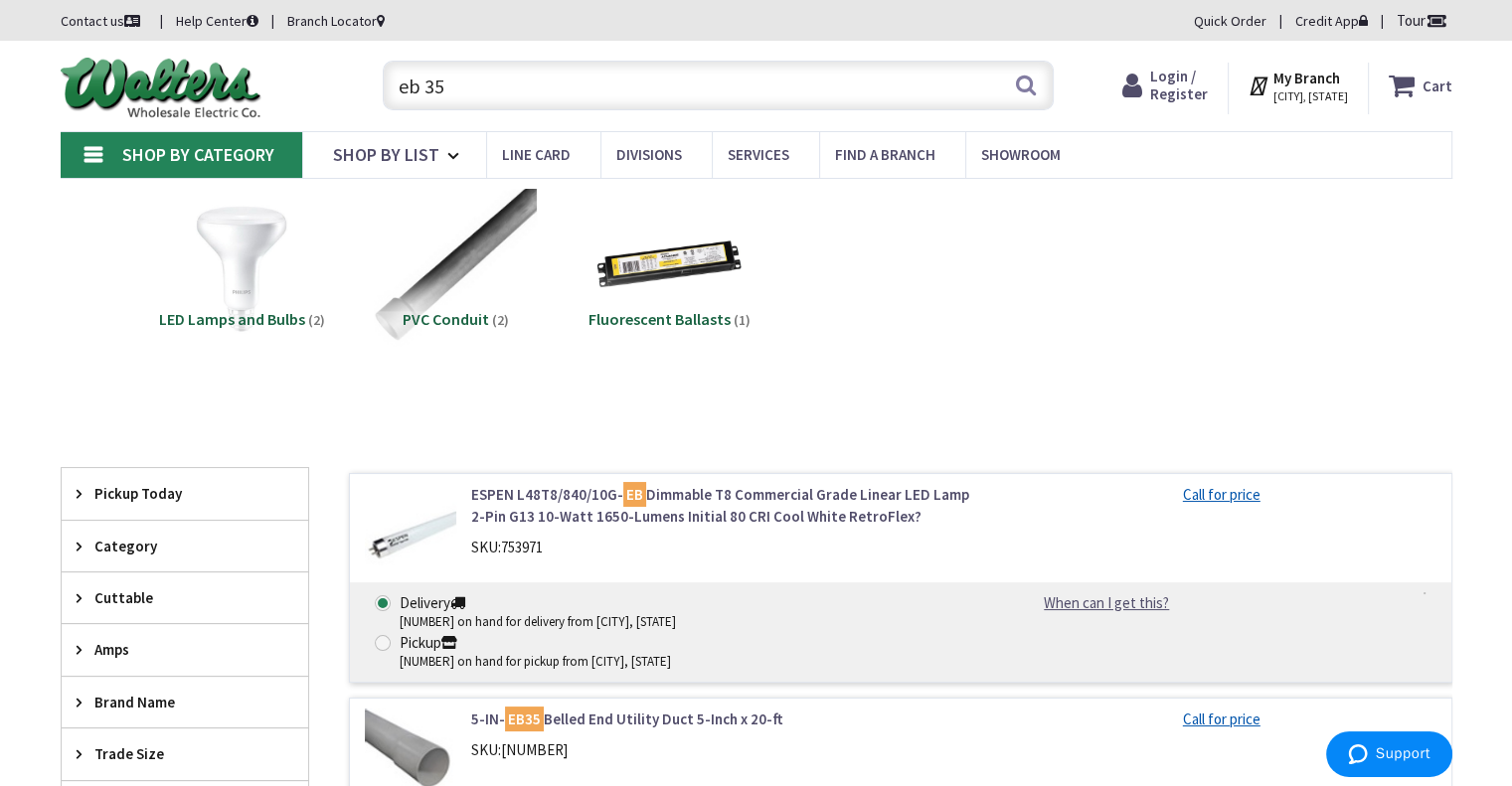click on "Login / Register" at bounding box center [1179, 84] 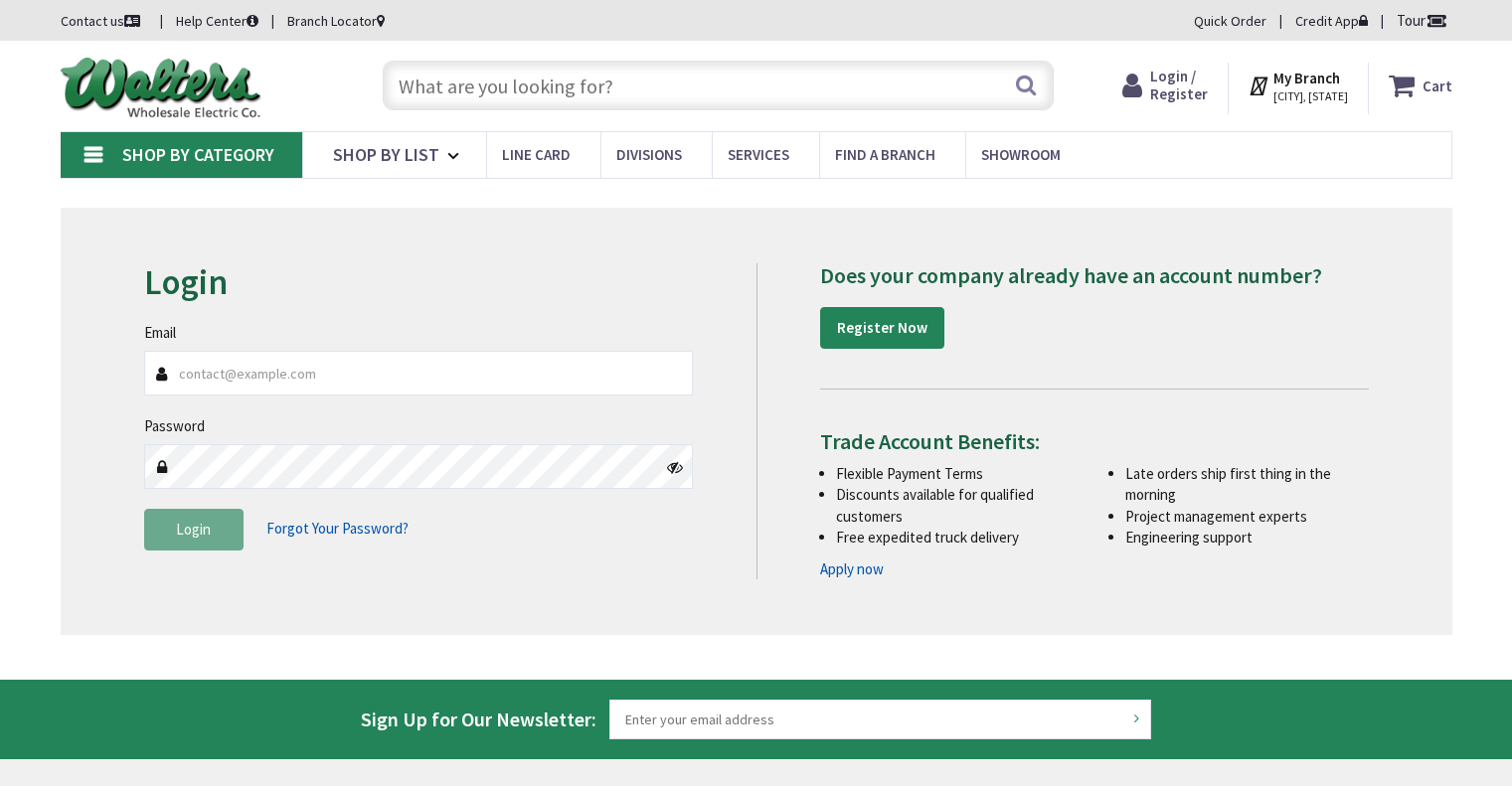 scroll, scrollTop: 0, scrollLeft: 0, axis: both 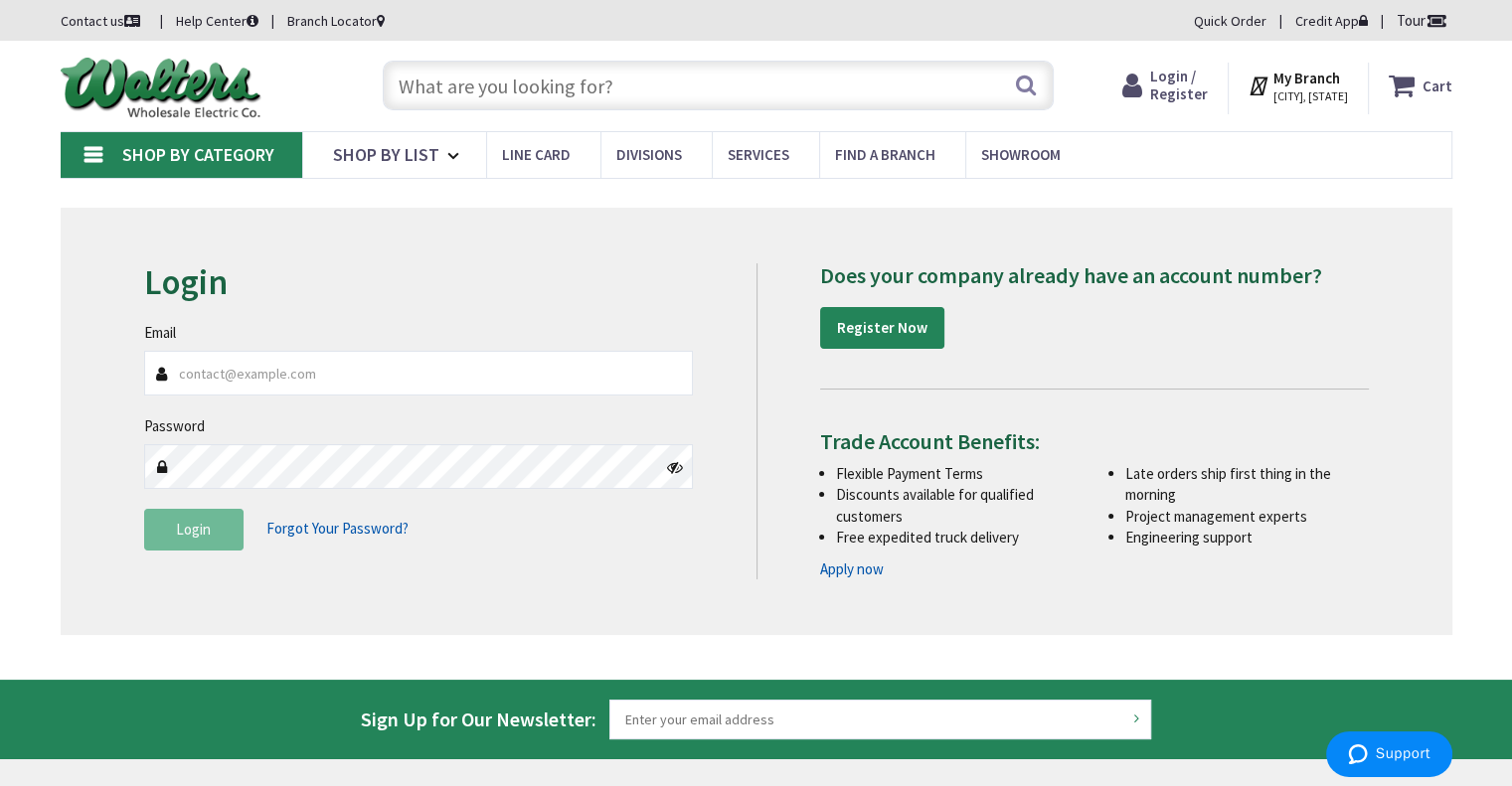 type on "Radu@powerampelectric.com" 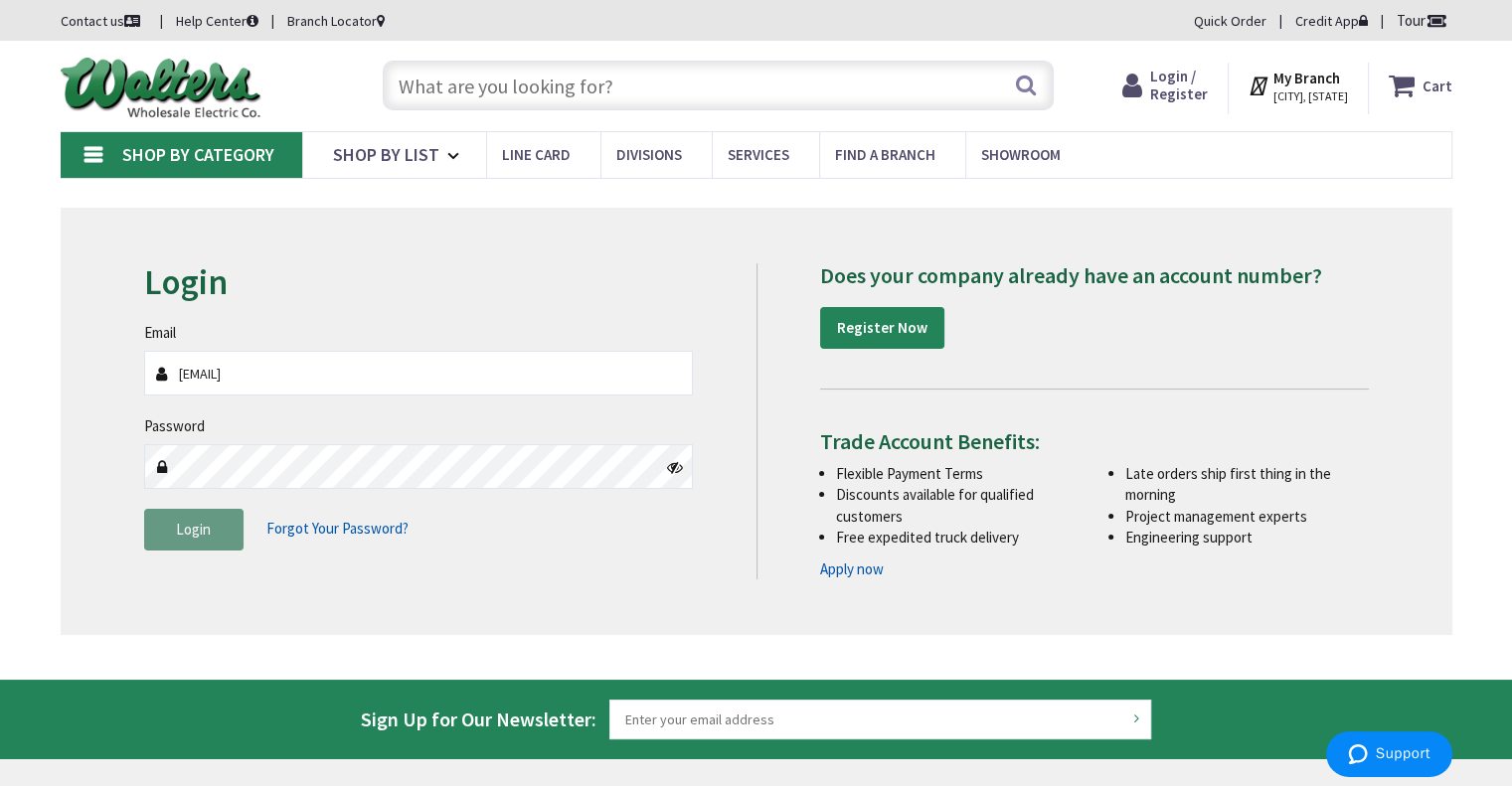 click on "Login" at bounding box center (194, 530) 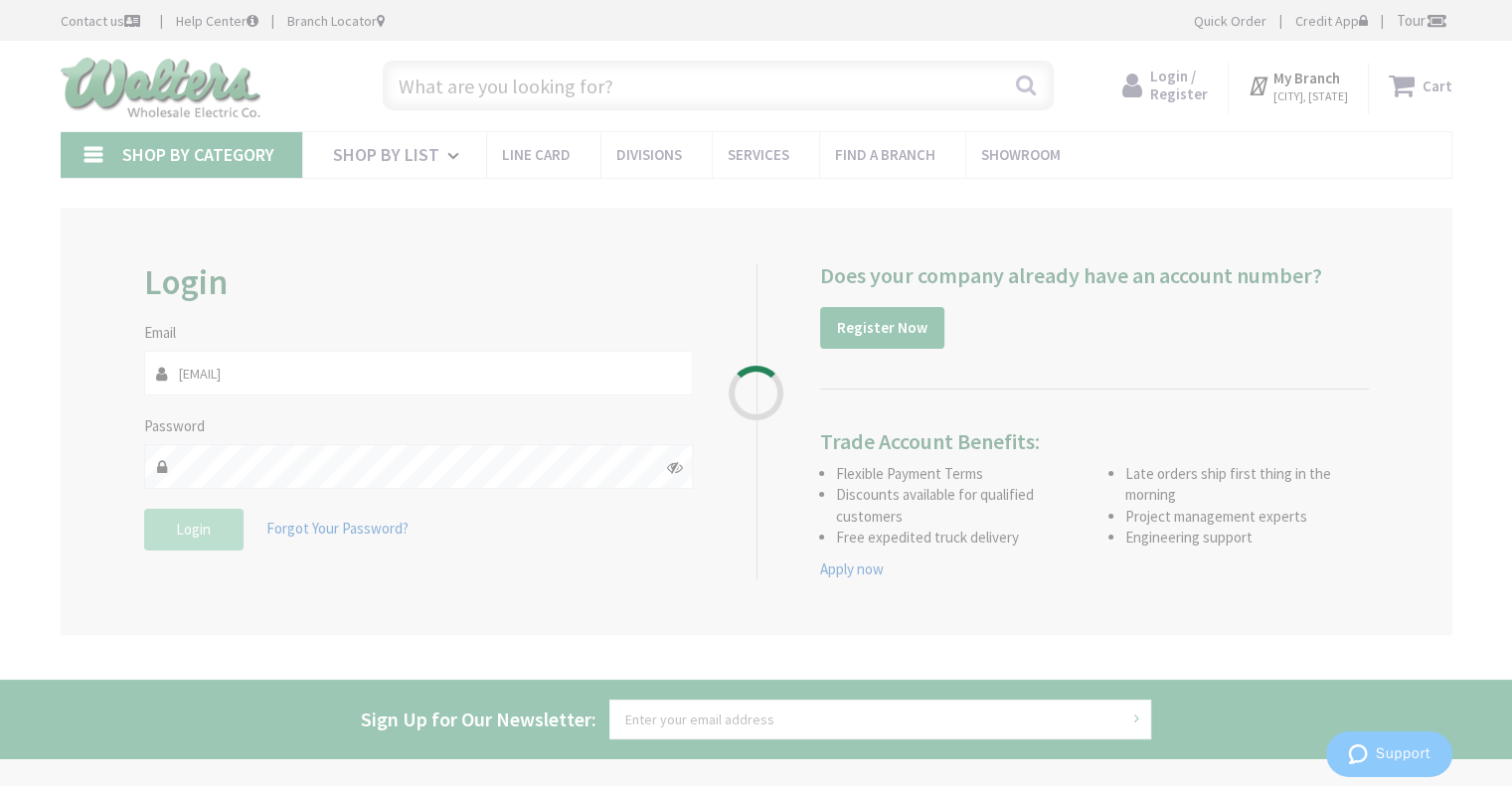 click on "Please wait..." at bounding box center (756, 393) 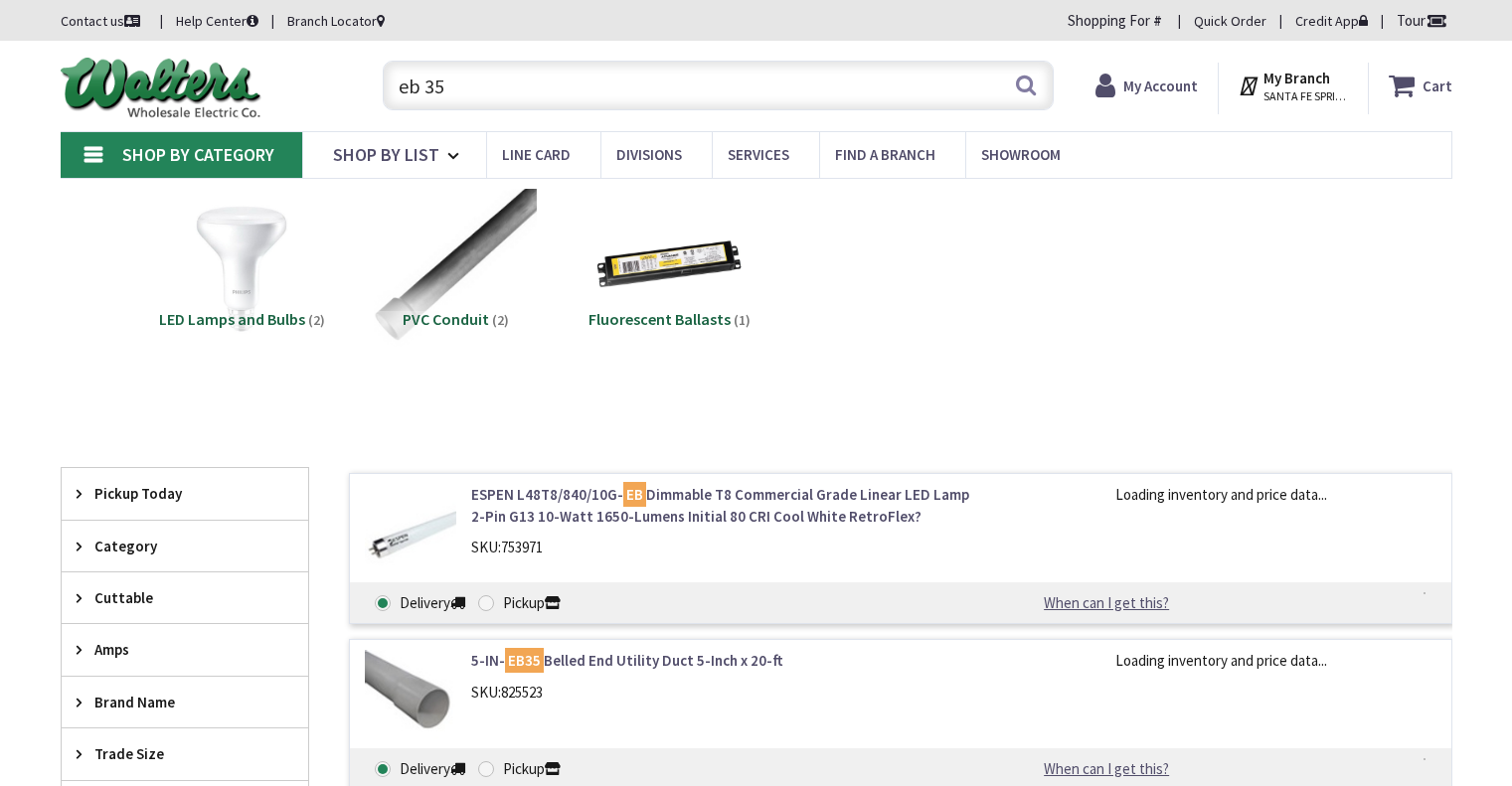 scroll, scrollTop: 0, scrollLeft: 0, axis: both 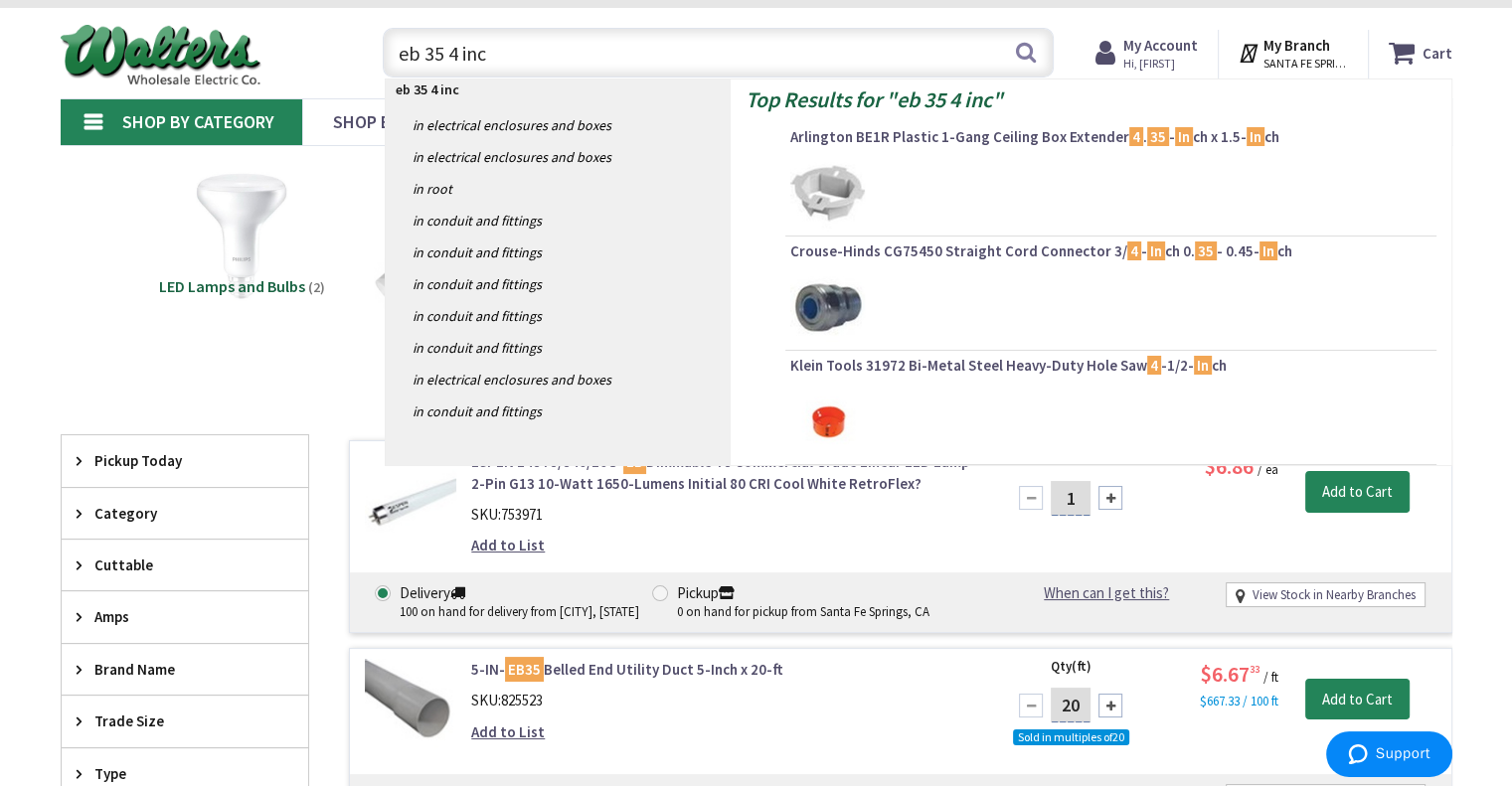 type on "eb 35 4 inch" 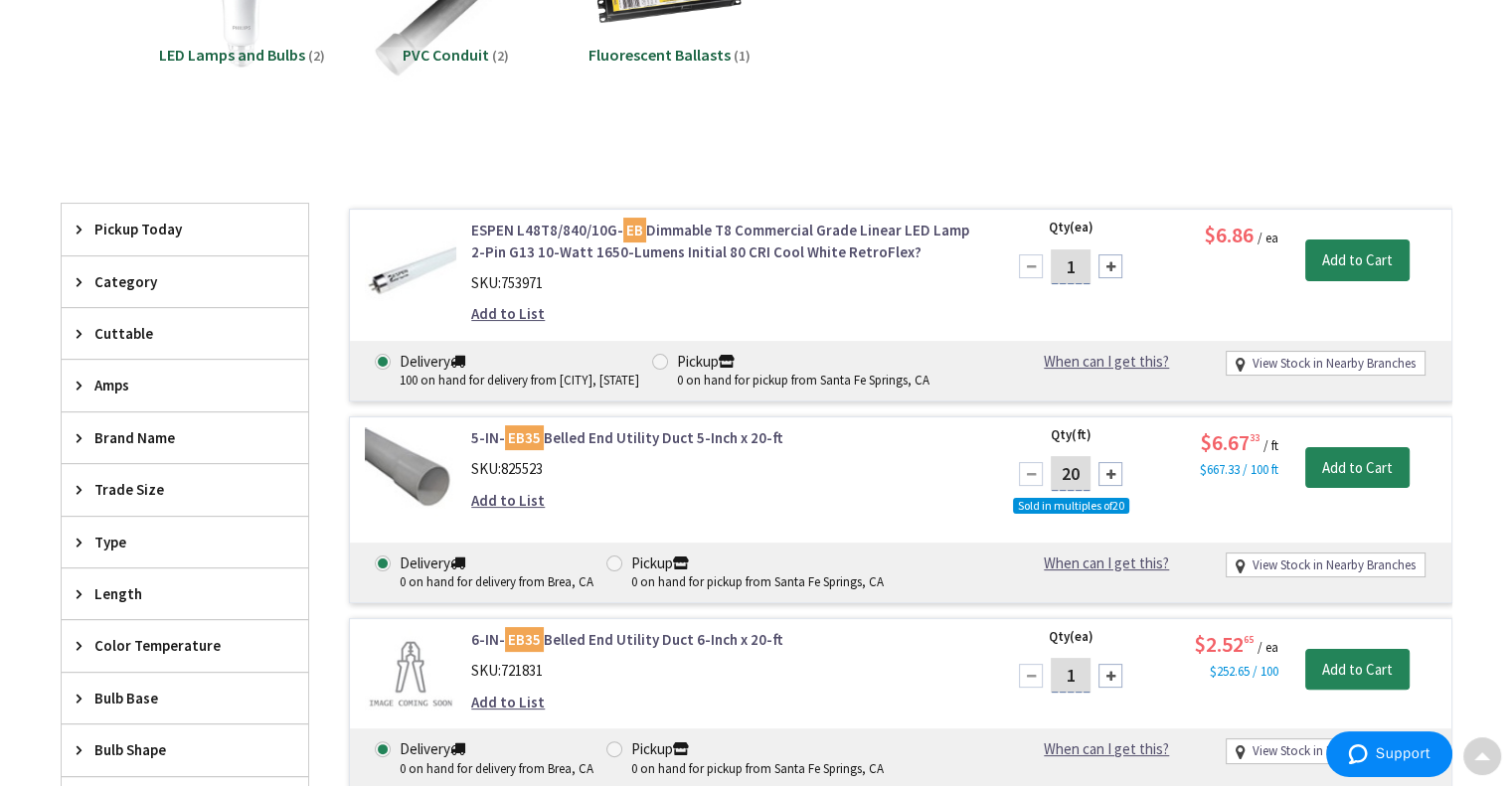 scroll, scrollTop: 264, scrollLeft: 0, axis: vertical 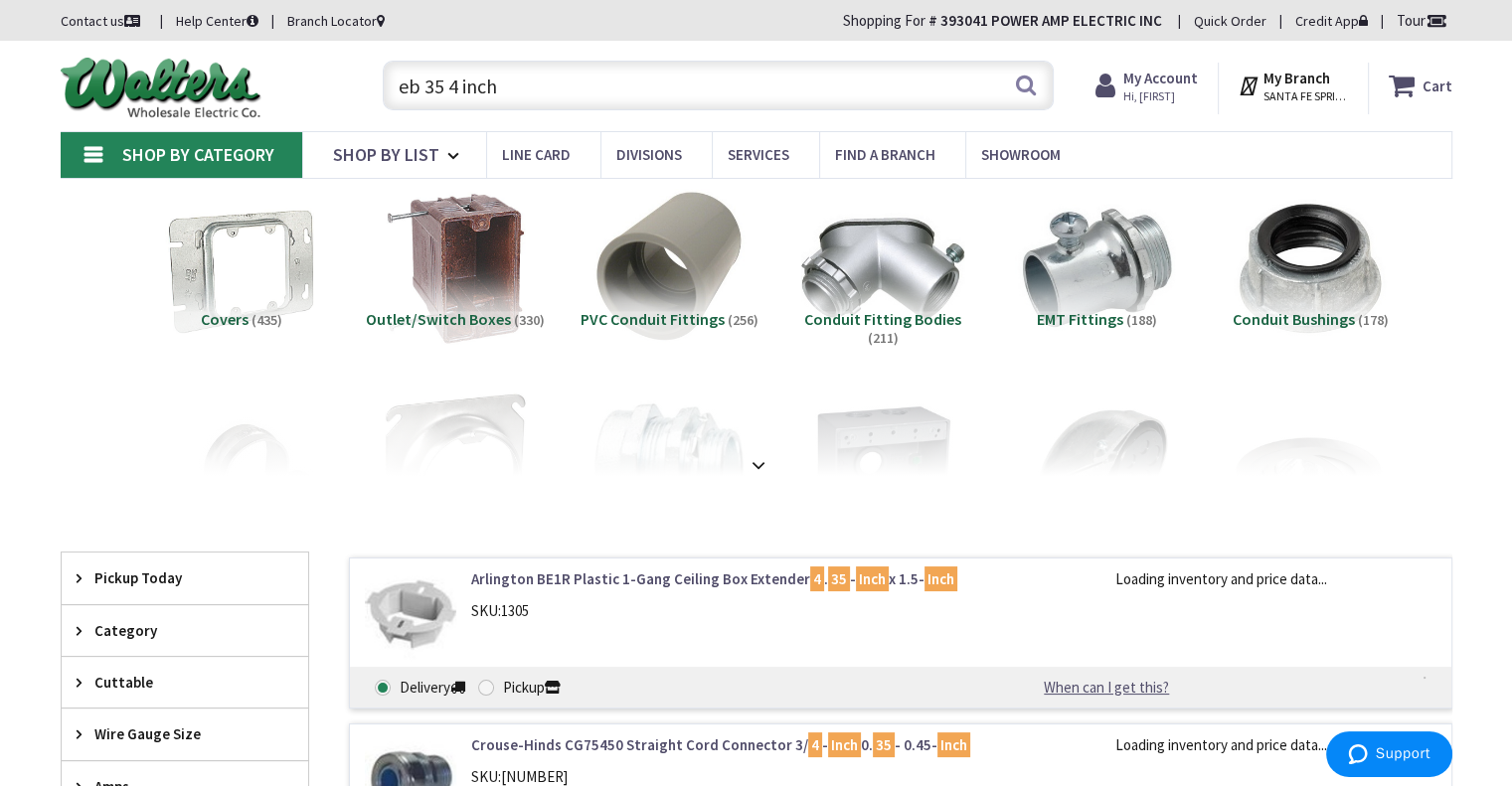 click on "eb 35 4 inch" at bounding box center [718, 85] 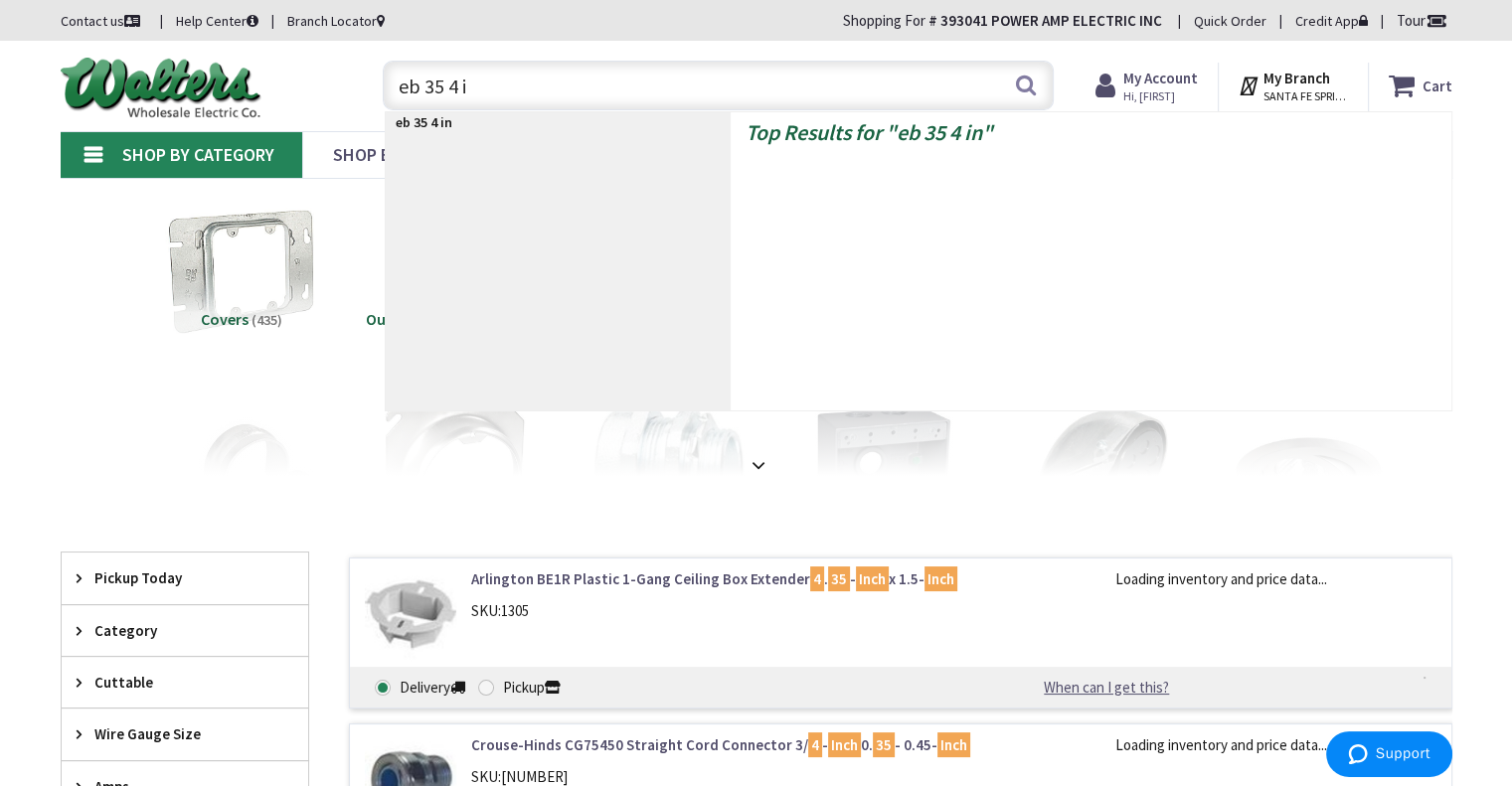 type on "eb 35 4" 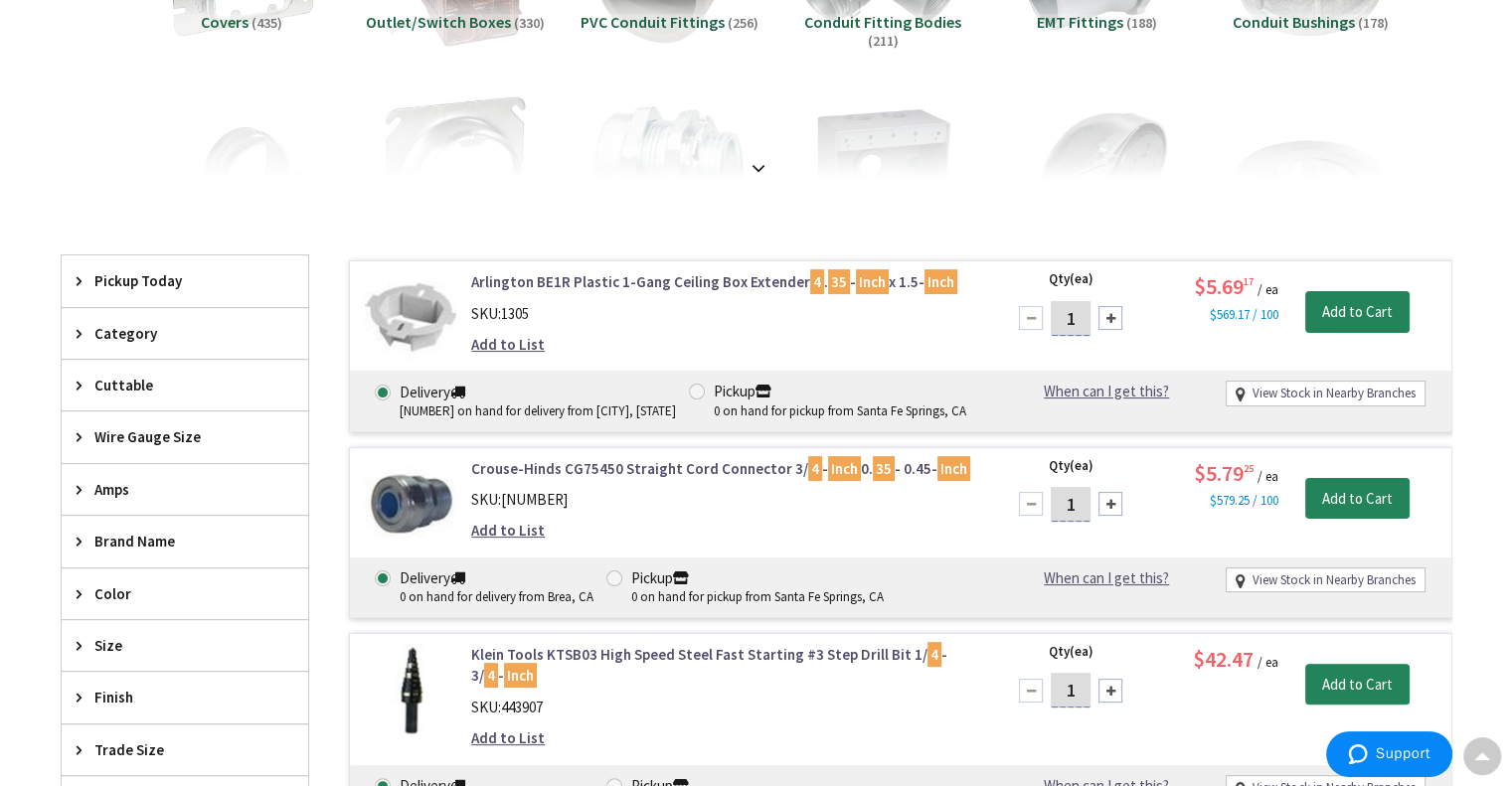 scroll, scrollTop: 298, scrollLeft: 0, axis: vertical 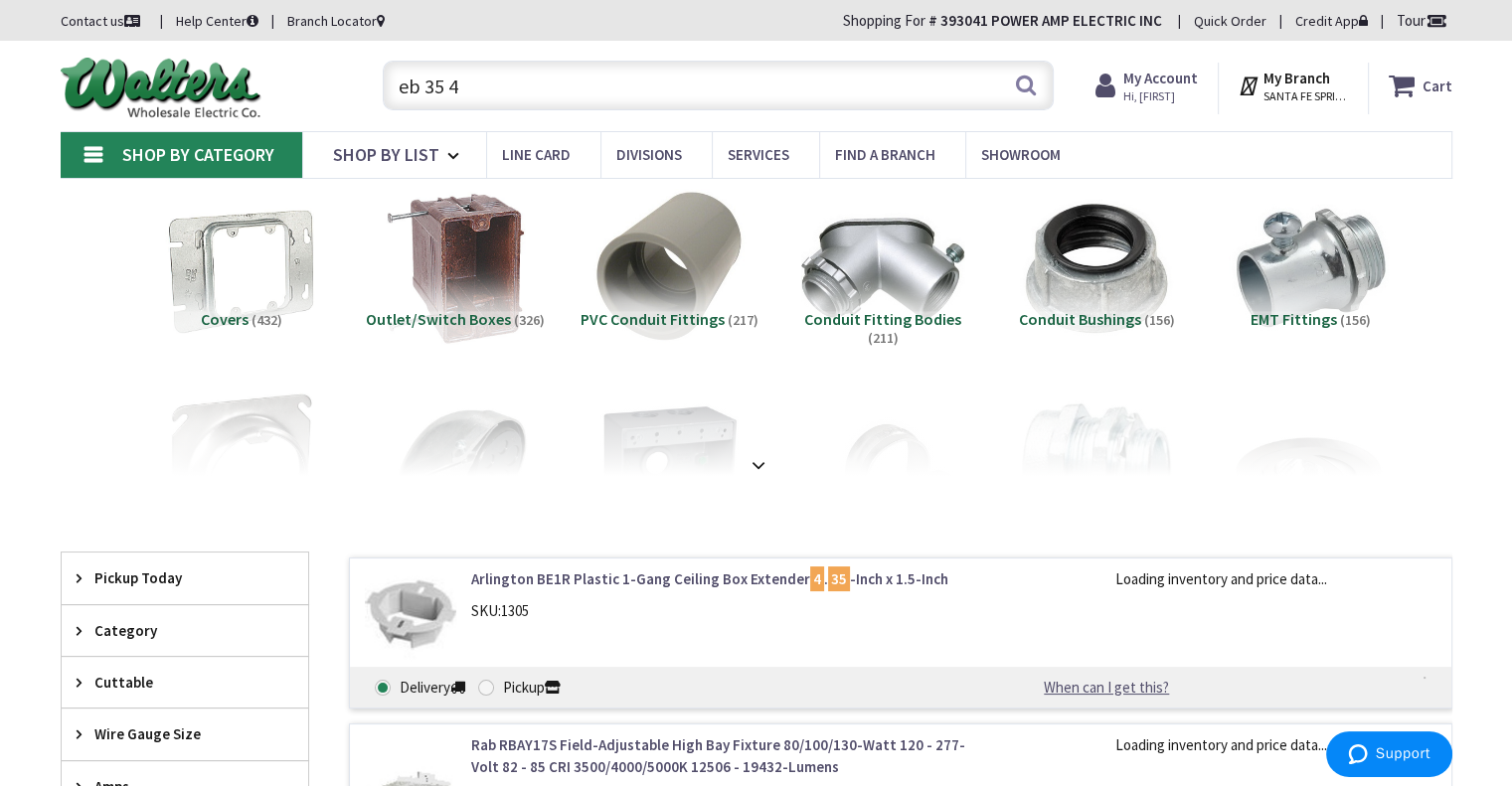click on "eb 35 4" at bounding box center (718, 85) 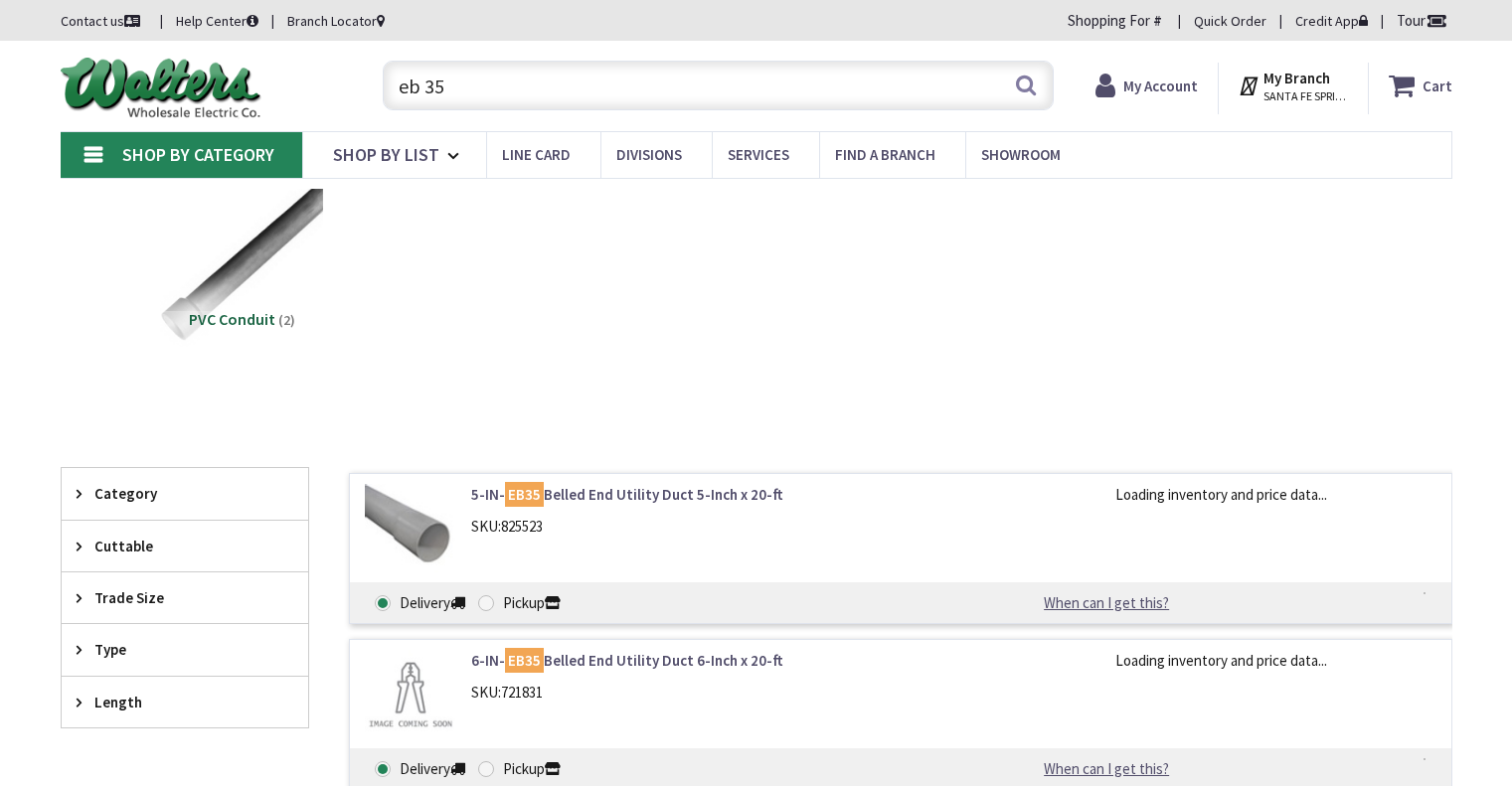 scroll, scrollTop: 0, scrollLeft: 0, axis: both 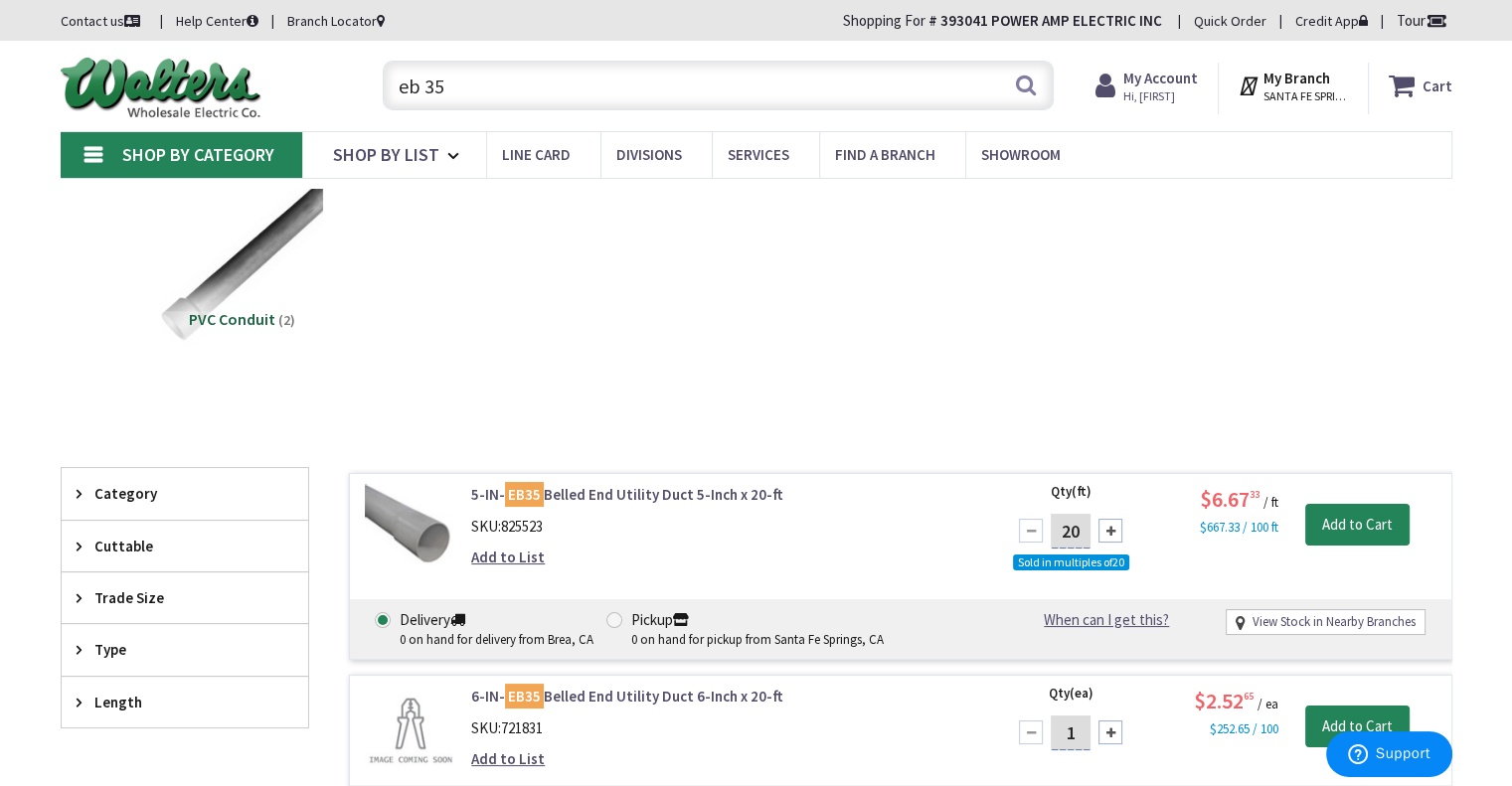 click on "eb 35" at bounding box center (718, 85) 